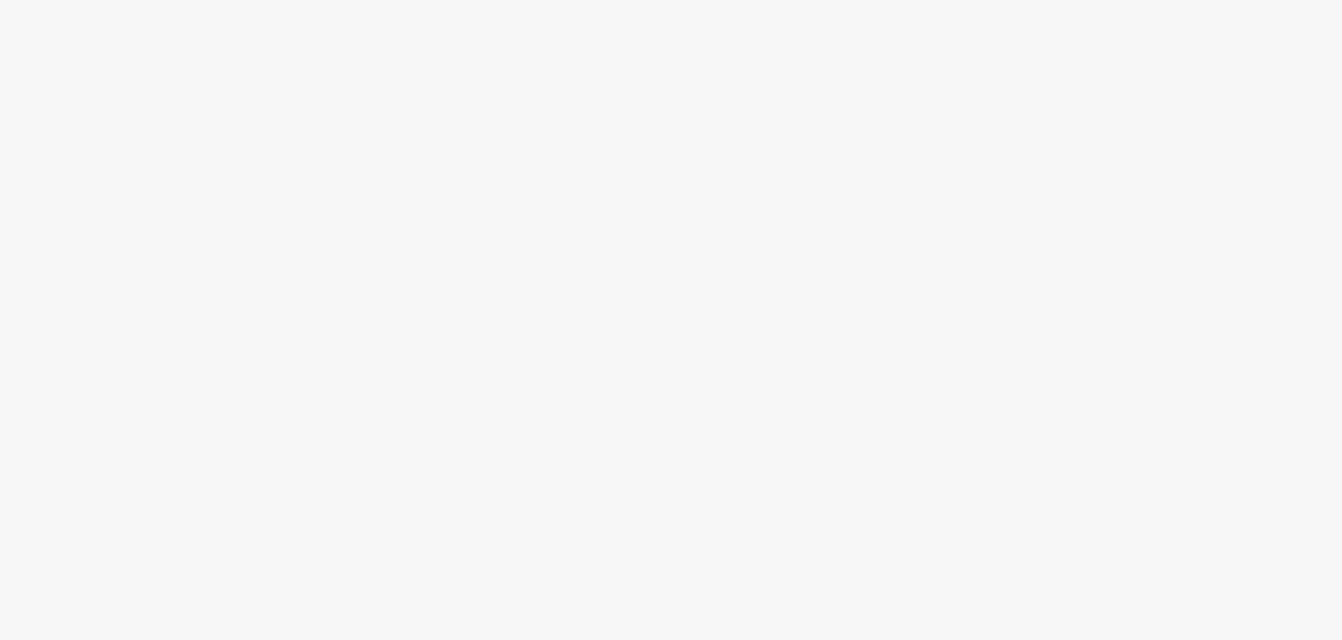scroll, scrollTop: 0, scrollLeft: 0, axis: both 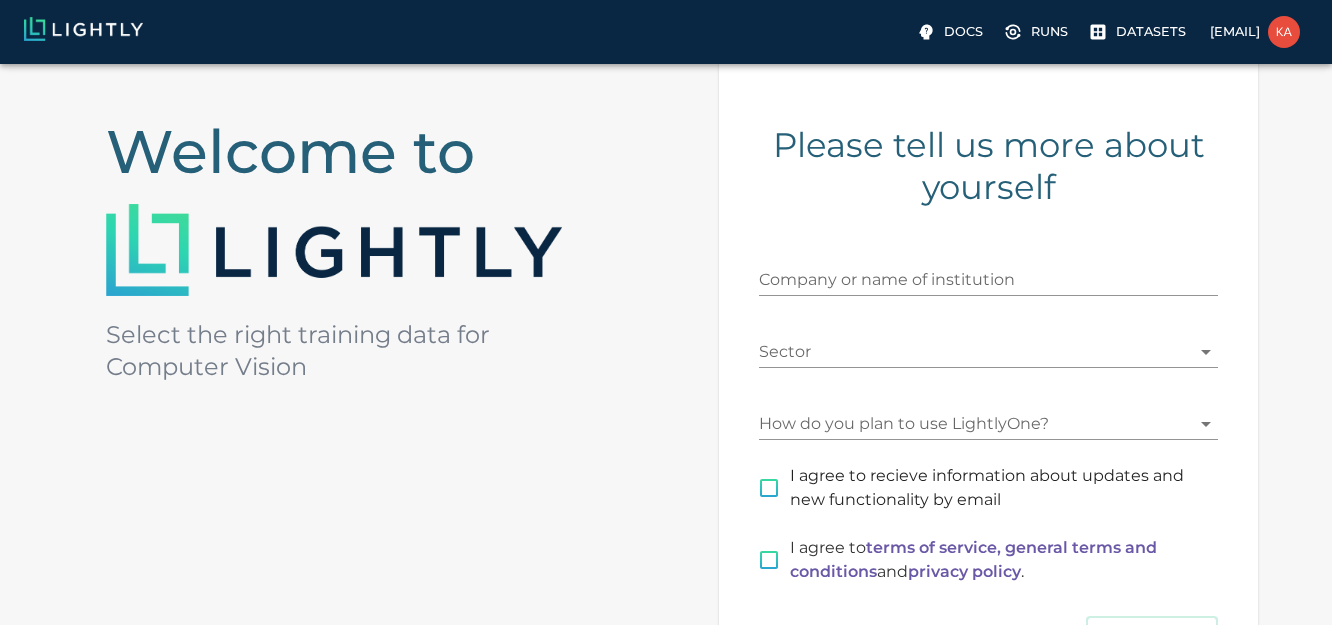 click on "Docs Runs Datasets [EMAIL] Welcome to Select the right training data for Computer Vision Please tell us more about yourself Company or name of institution Sector How do you plan to use LightlyOne? I agree to recieve information about updates and new functionality by email I agree to terms of service, general terms and conditions and privacy policy . Get Started © Lightly 2025 glossary contact us terms and use privacy policy imprint Preferences Logout" at bounding box center (666, 393) 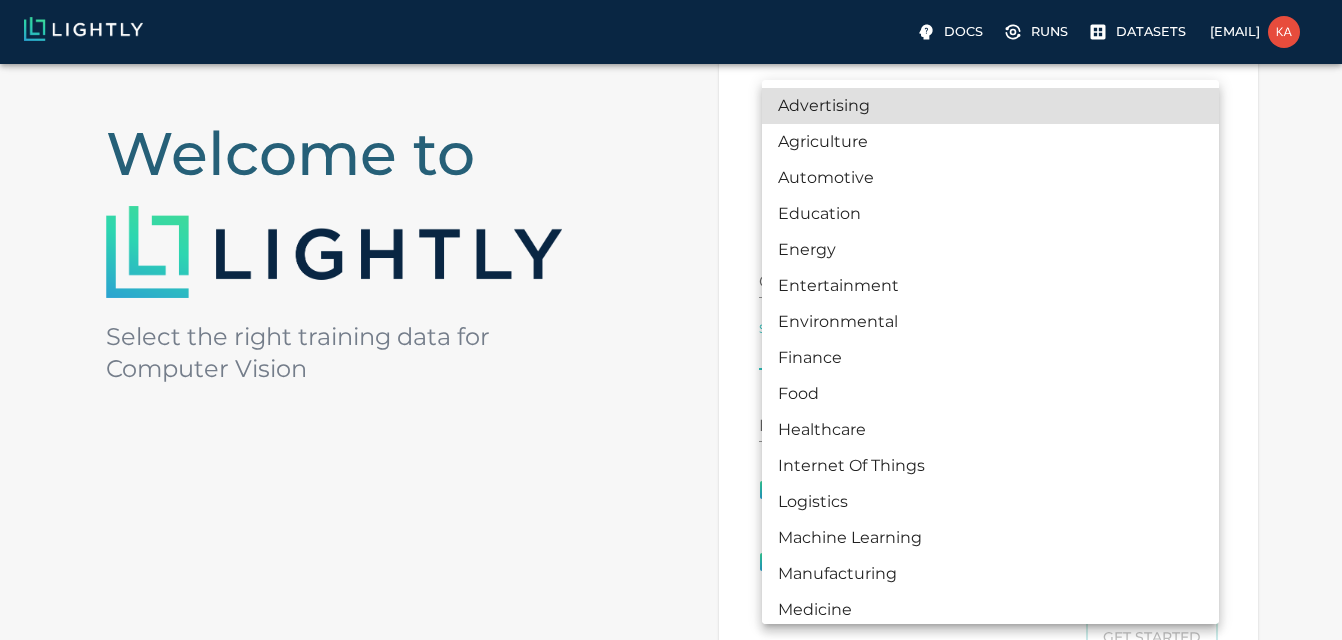 click at bounding box center [671, 320] 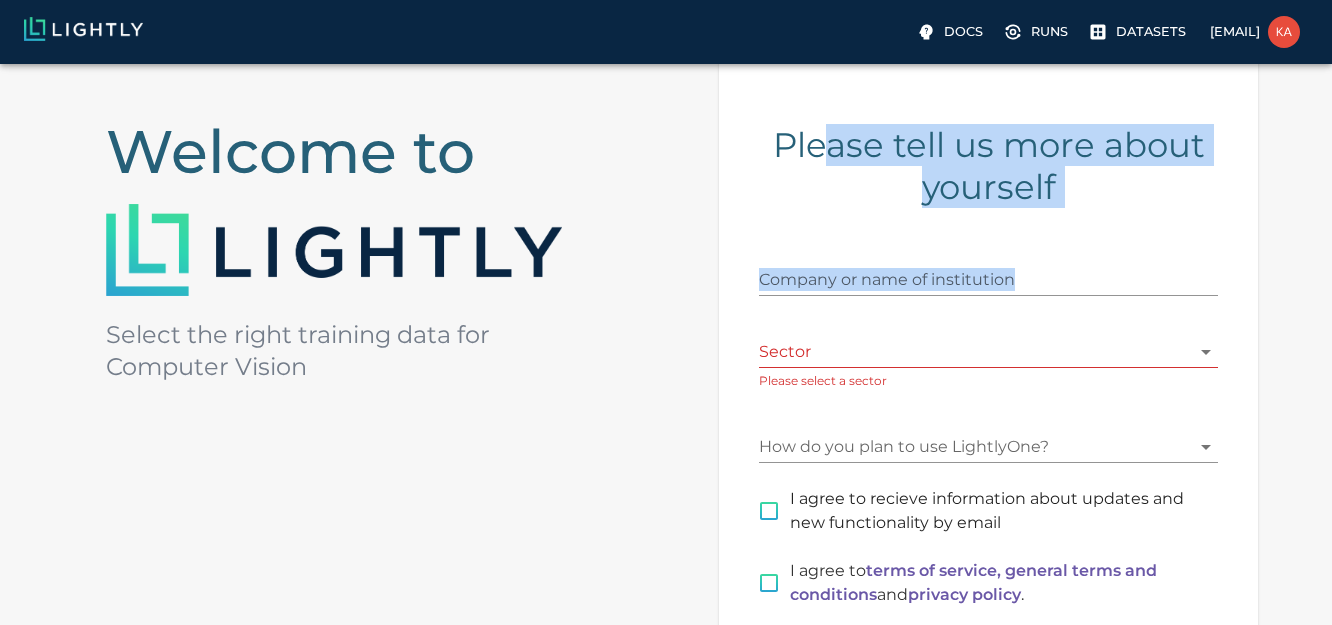 drag, startPoint x: 744, startPoint y: 422, endPoint x: 853, endPoint y: 152, distance: 291.17178 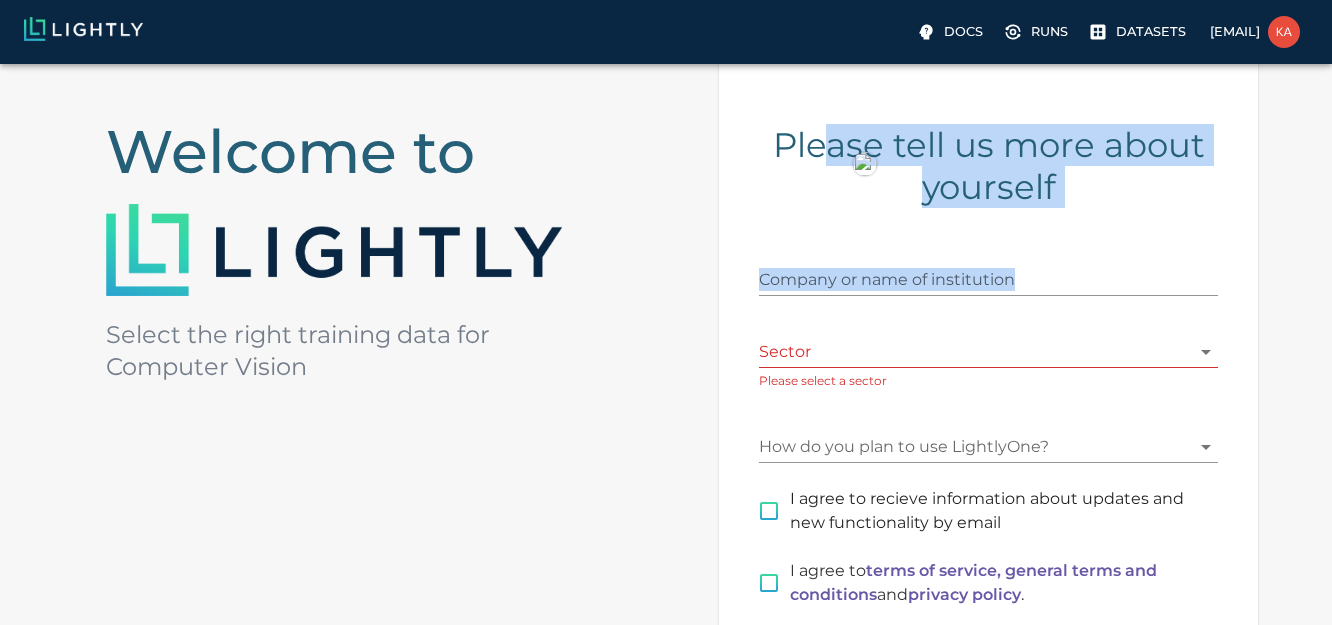 click on "Company or name of institution Sector Please select a sector How do you plan to use LightlyOne? I agree to recieve information about updates and new functionality by email I agree to terms of service, general terms and conditions and privacy policy . Get Started" at bounding box center (968, 458) 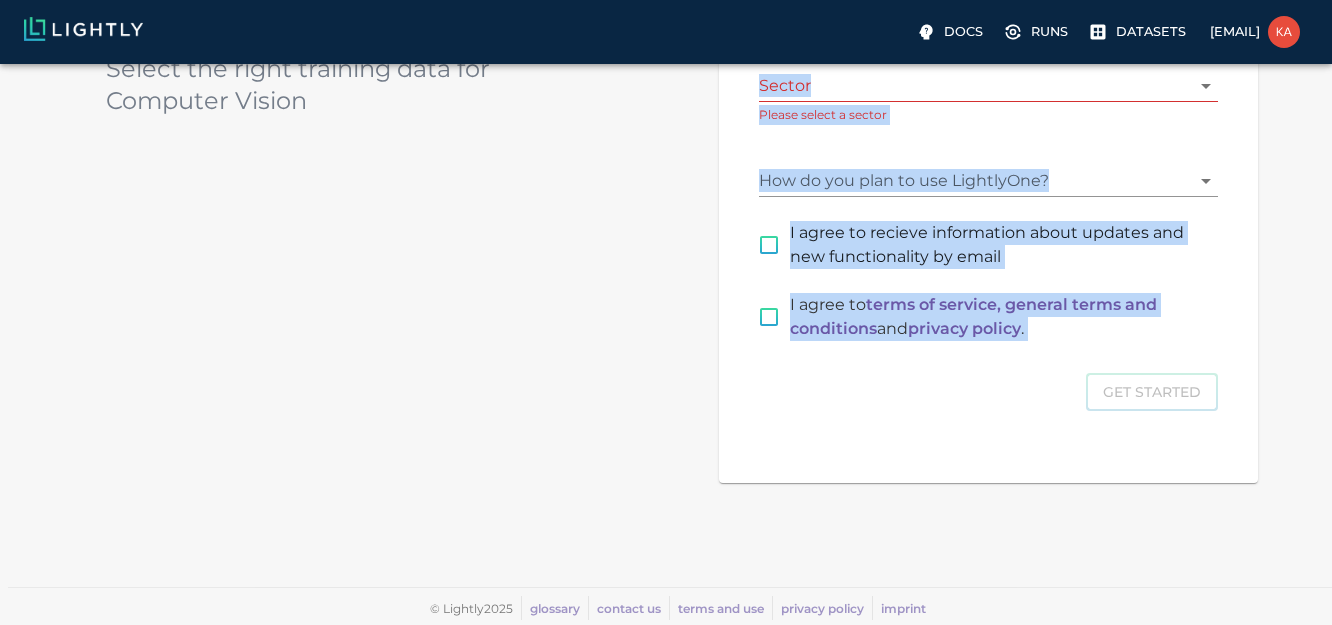 scroll, scrollTop: 613, scrollLeft: 0, axis: vertical 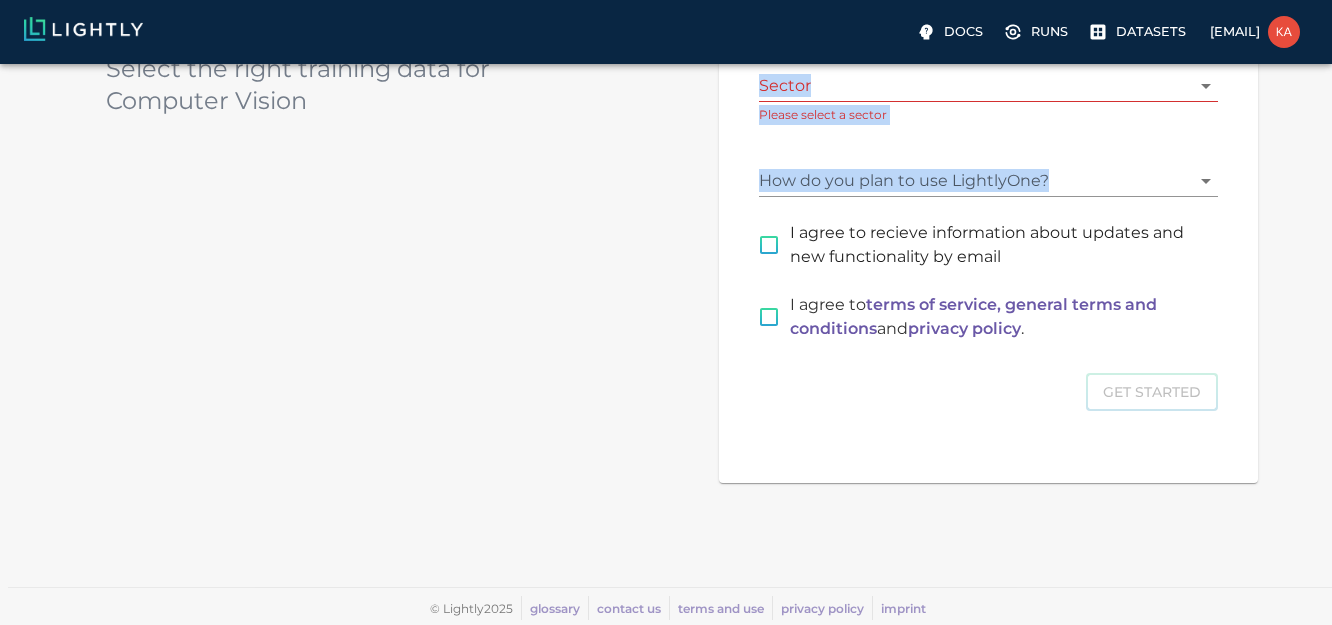 drag, startPoint x: 770, startPoint y: 176, endPoint x: 1131, endPoint y: 87, distance: 371.80908 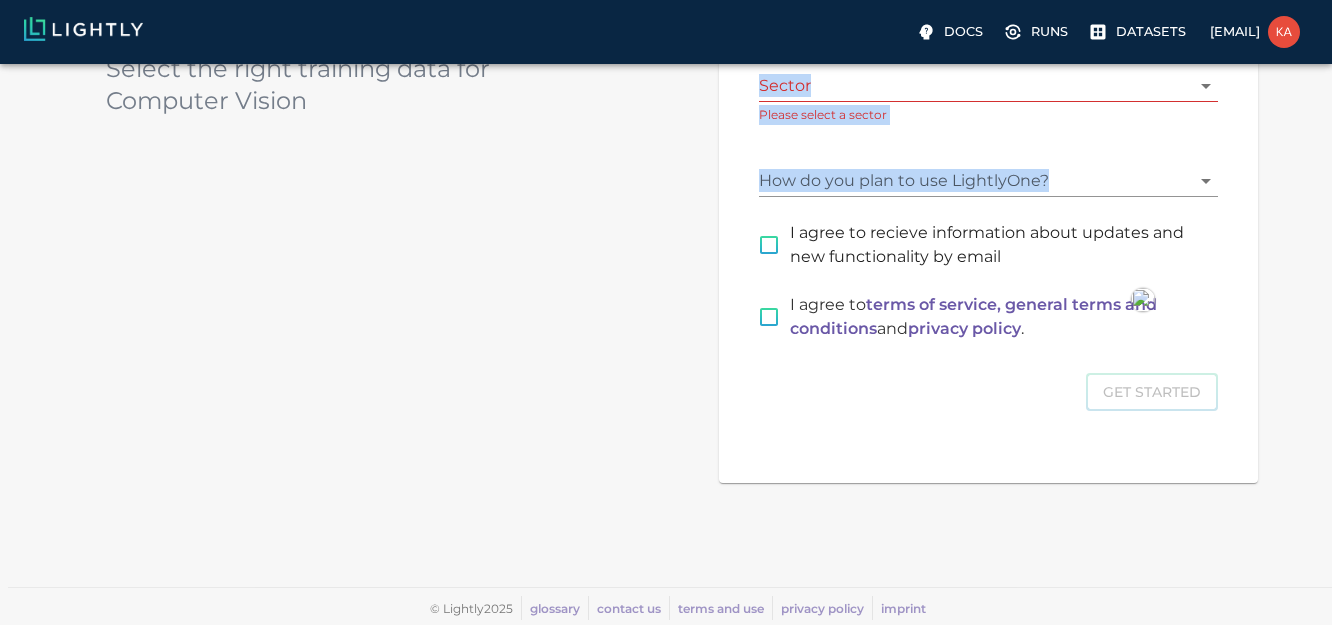 copy on "Please tell us more about yourself Company or name of institution Sector Please select a sector How do you plan to use LightlyOne?" 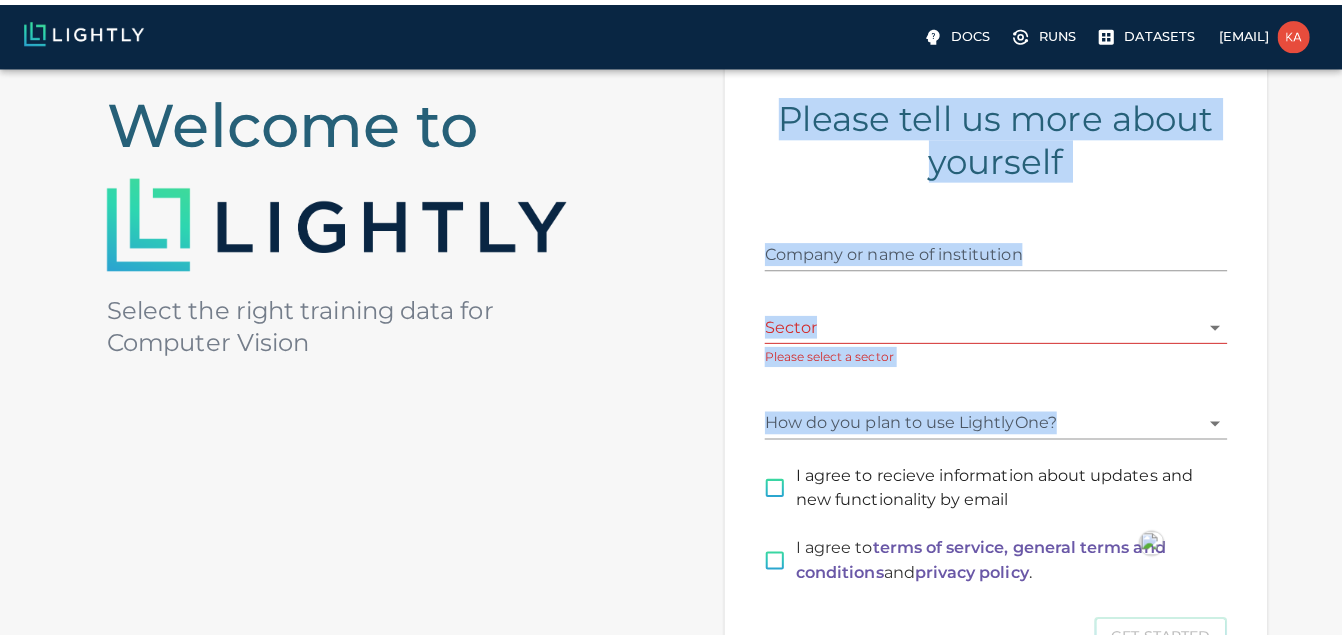 scroll, scrollTop: 142, scrollLeft: 0, axis: vertical 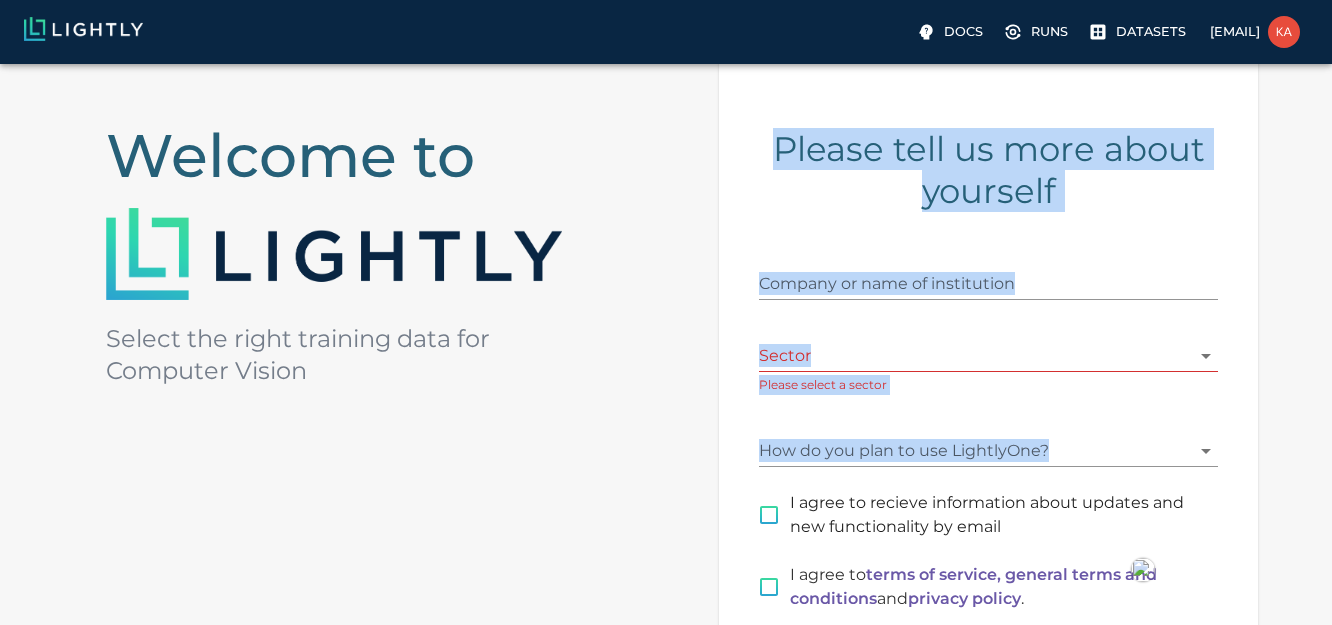 click on "Company or name of institution" at bounding box center [988, 276] 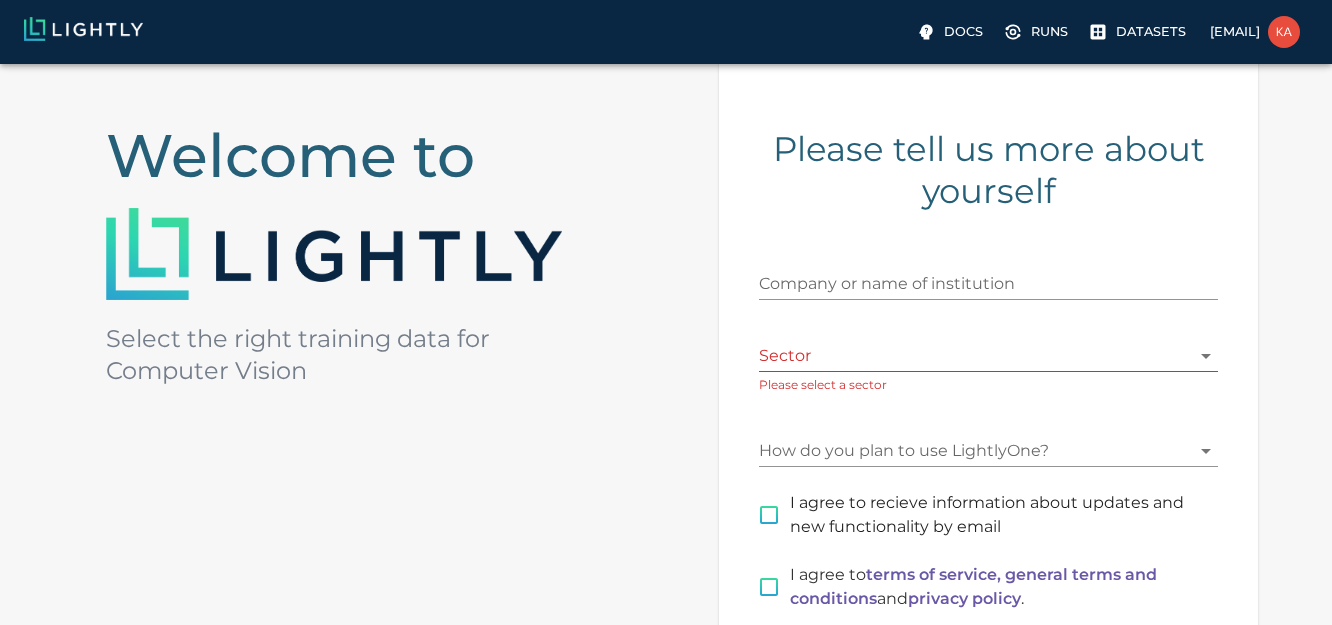 click on "Docs Runs Datasets [EMAIL] Welcome to Select the right training data for Computer Vision Please tell us more about yourself Company or name of institution Sector Please select a sector How do you plan to use LightlyOne? I agree to recieve information about updates and new functionality by email I agree to terms of service, general terms and conditions and privacy policy . Get Started © Lightly 2025 glossary contact us terms and use privacy policy imprint Preferences Logout" at bounding box center (666, 408) 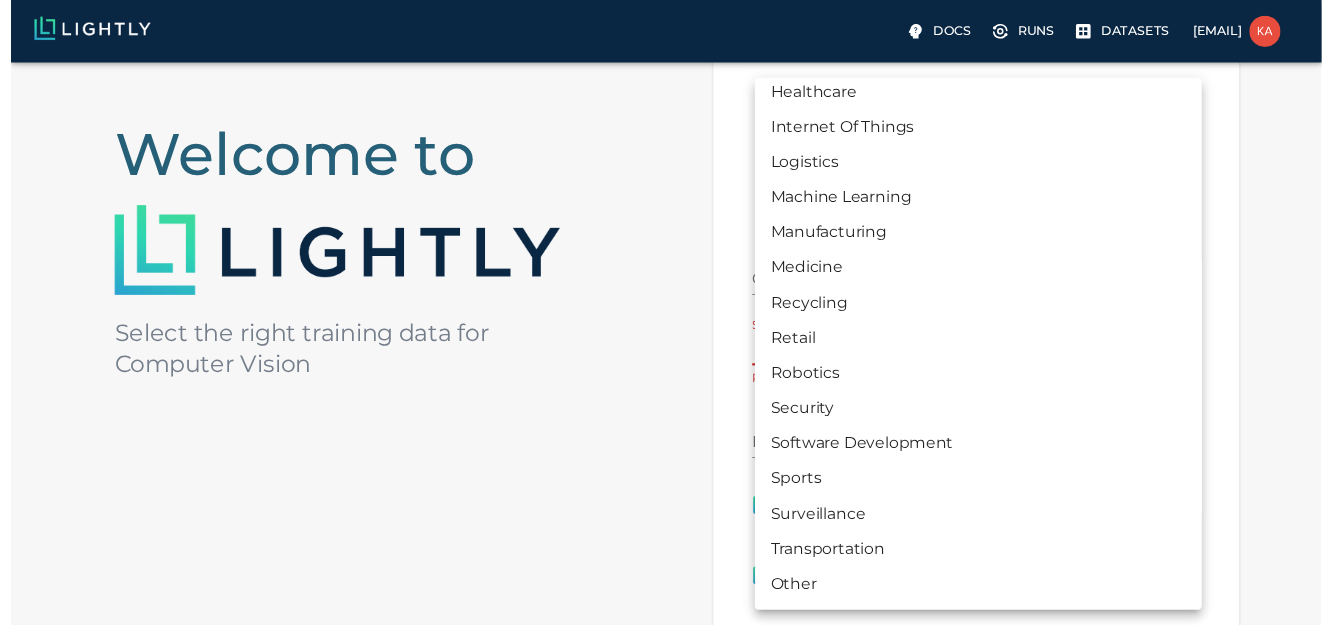 scroll, scrollTop: 552, scrollLeft: 0, axis: vertical 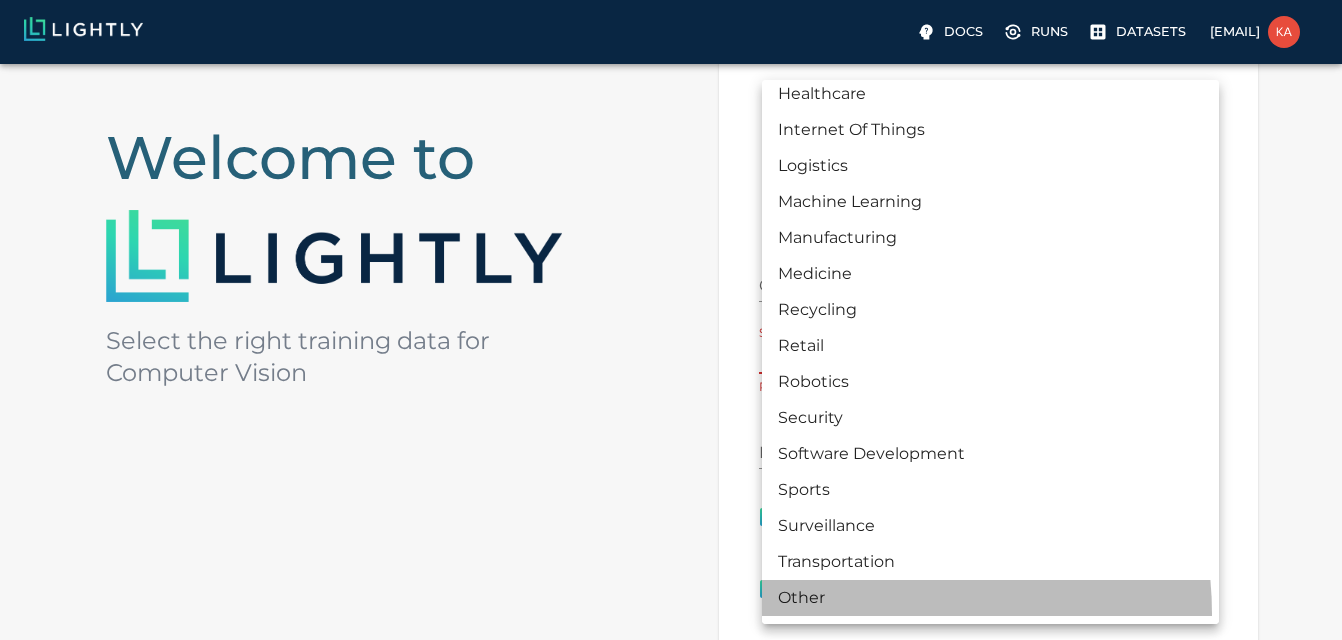 click on "Other" at bounding box center [990, 598] 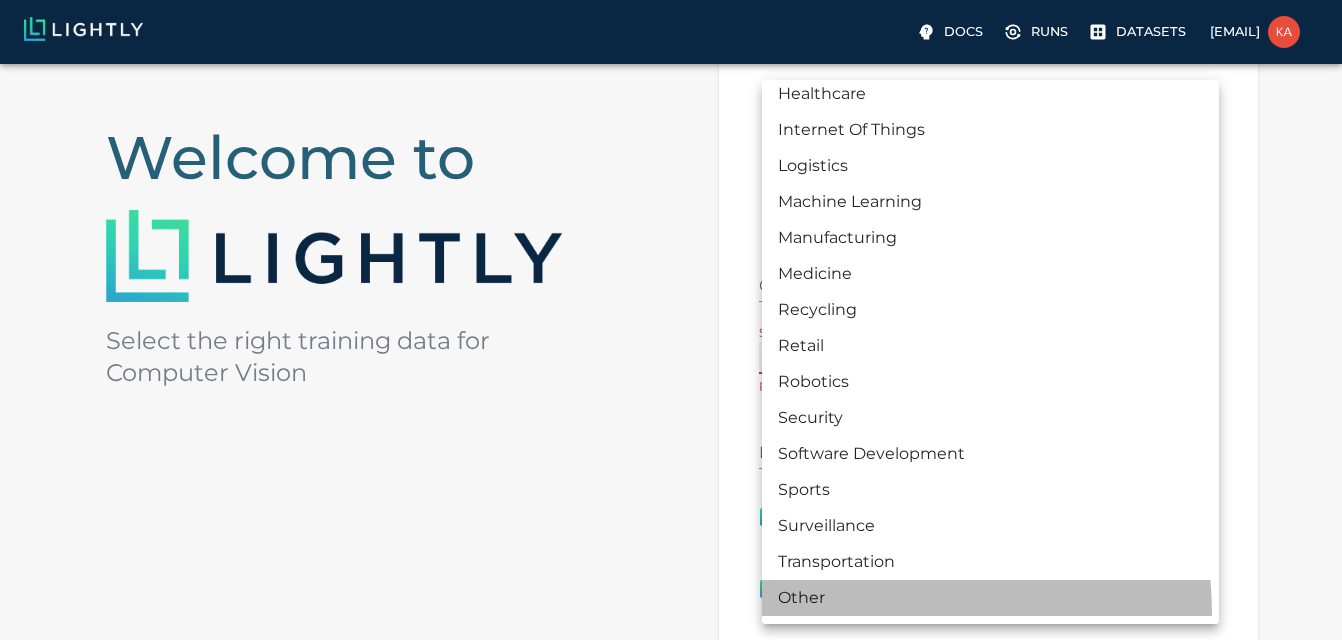 type on "OTHER" 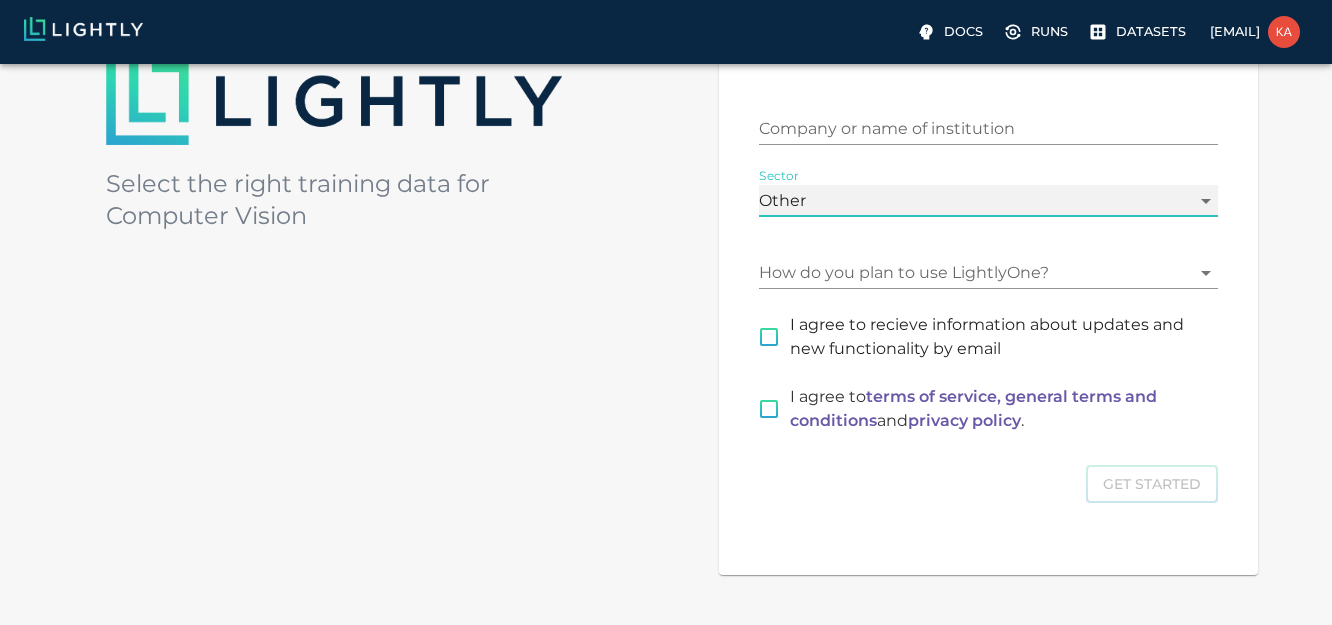 scroll, scrollTop: 318, scrollLeft: 0, axis: vertical 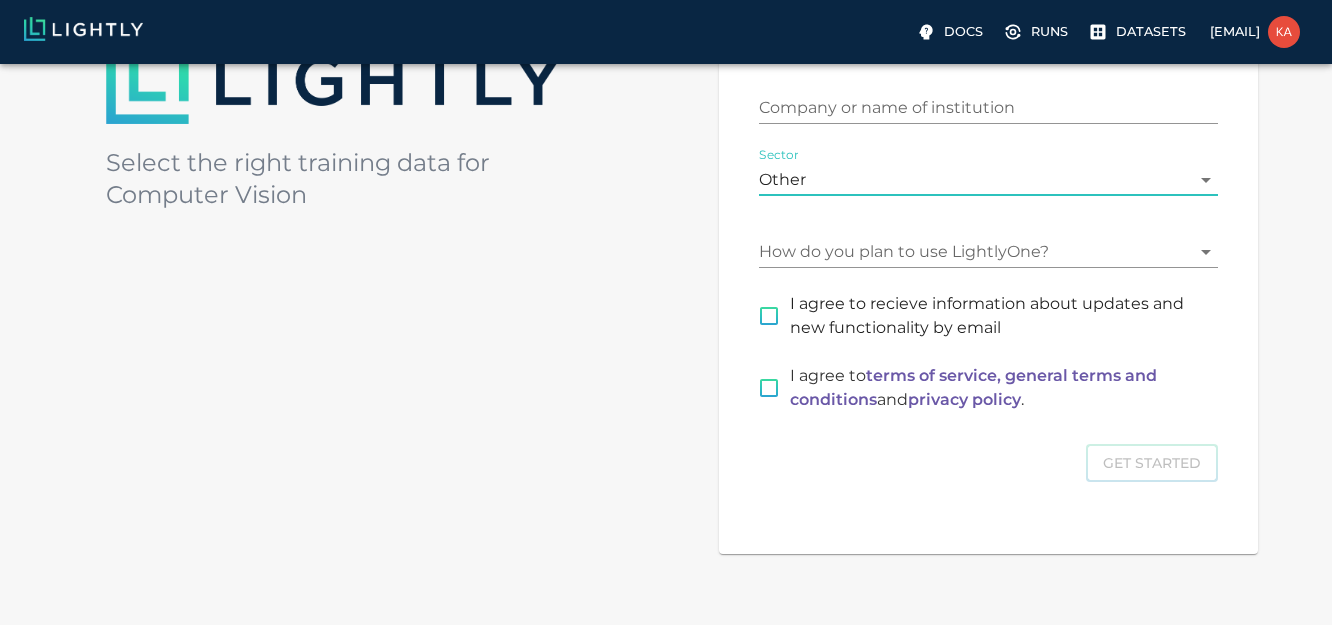 click on "Docs Runs Datasets [EMAIL] Welcome to Select the right training data for Computer Vision Please tell us more about yourself Company or name of institution Sector Other OTHER How do you plan to use LightlyOne? I agree to recieve information about updates and new functionality by email I agree to terms of service, general terms and conditions and privacy policy . Get Started © Lightly 2025 glossary contact us terms and use privacy policy imprint Preferences Logout" at bounding box center [666, 221] 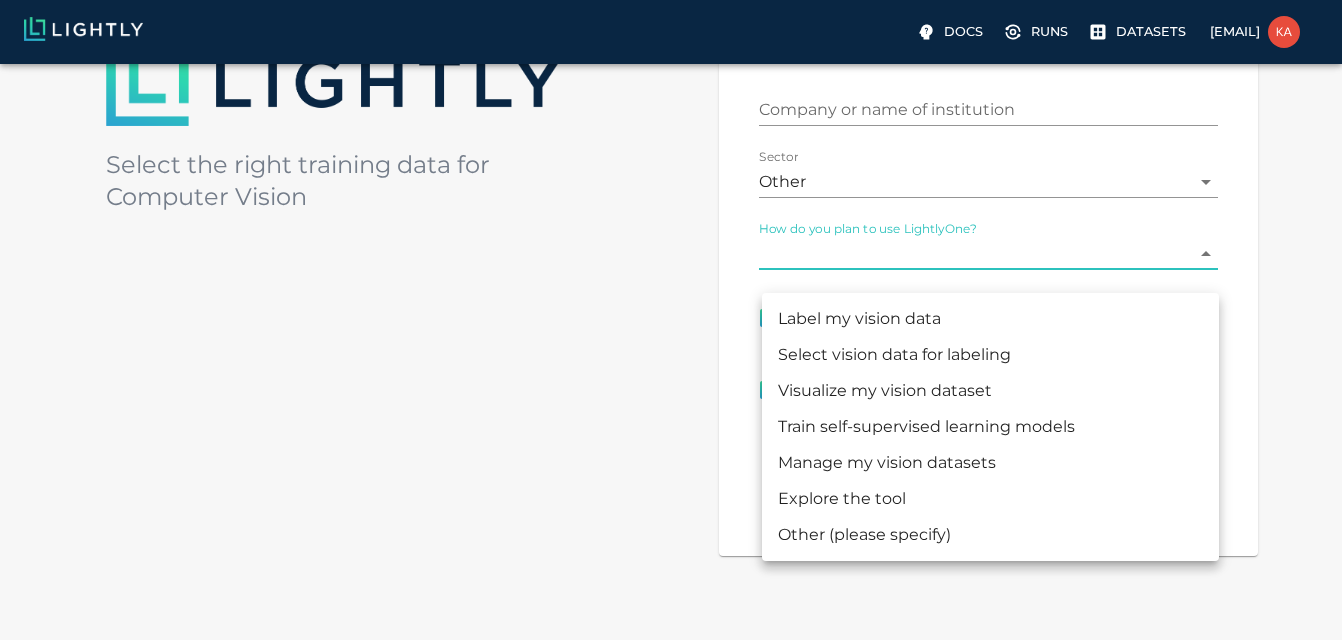 drag, startPoint x: 826, startPoint y: 324, endPoint x: 886, endPoint y: 437, distance: 127.94139 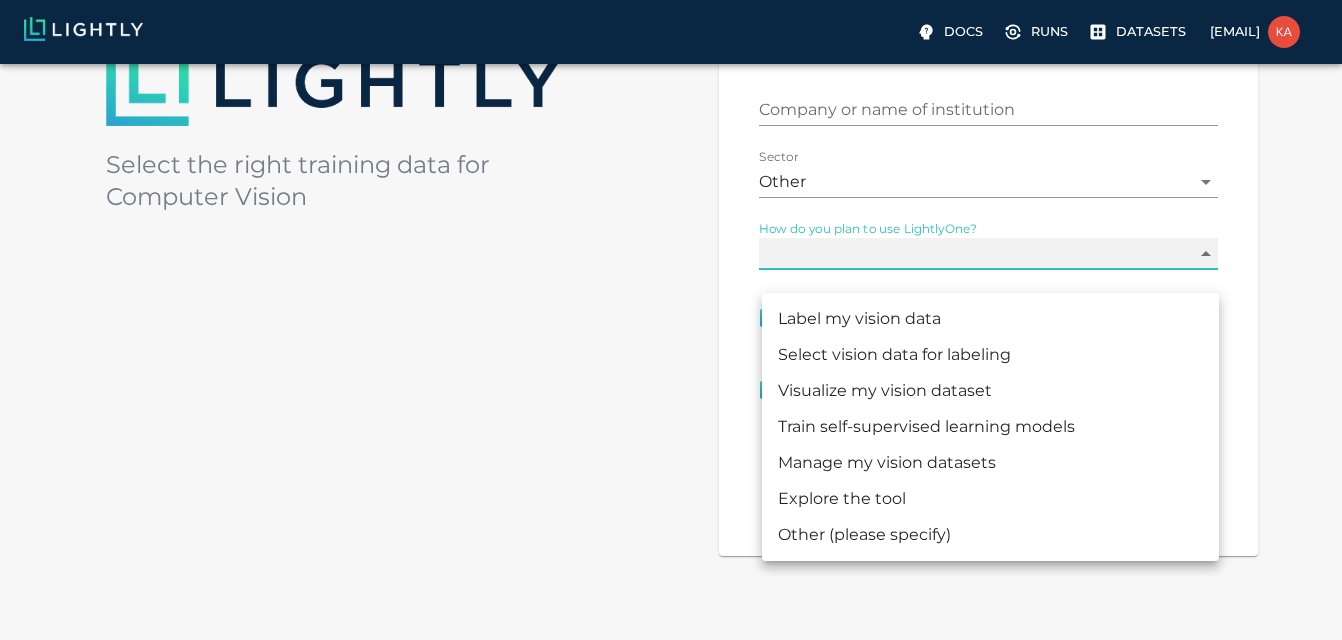 type on "SELECTING" 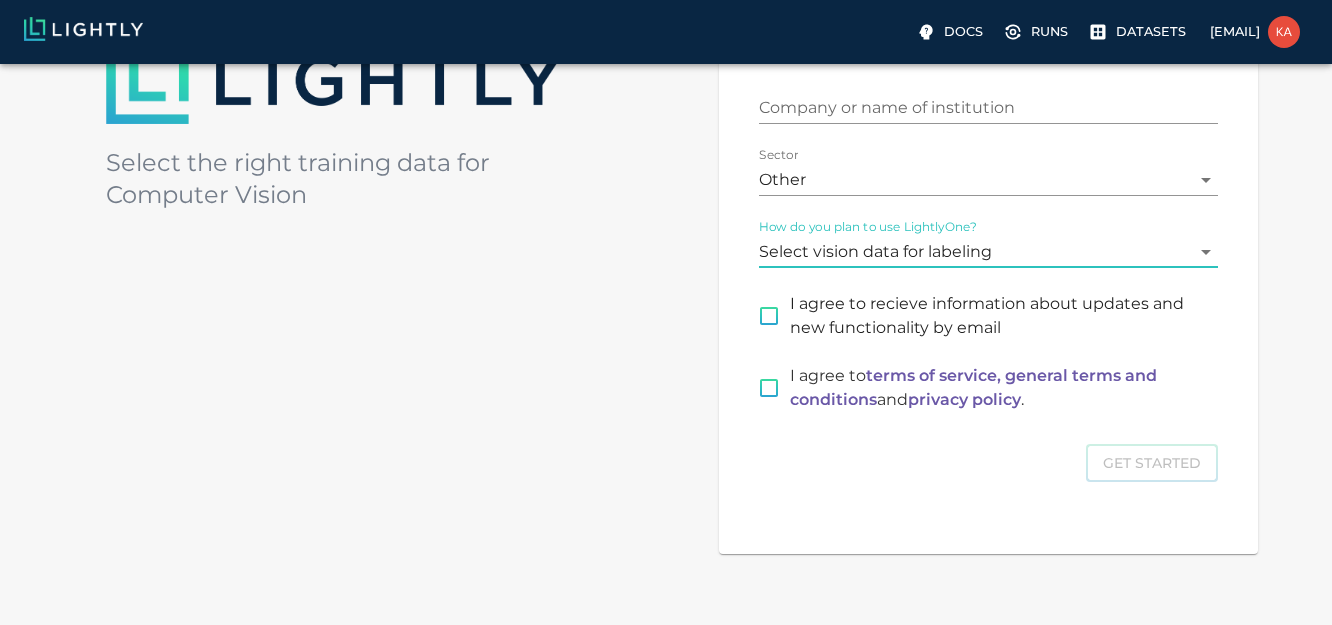 click on "I agree to recieve information about updates and new functionality by email" at bounding box center (769, 316) 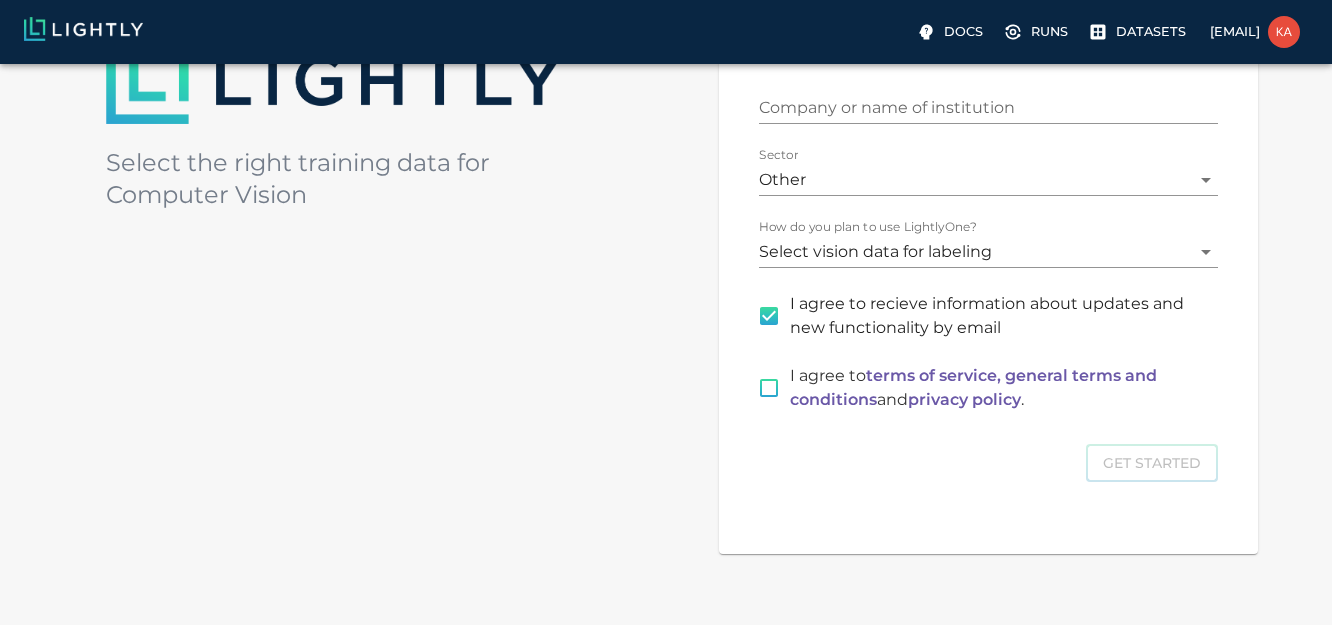 click on "I agree to  terms of service, general terms and conditions  and  privacy policy ." at bounding box center (769, 388) 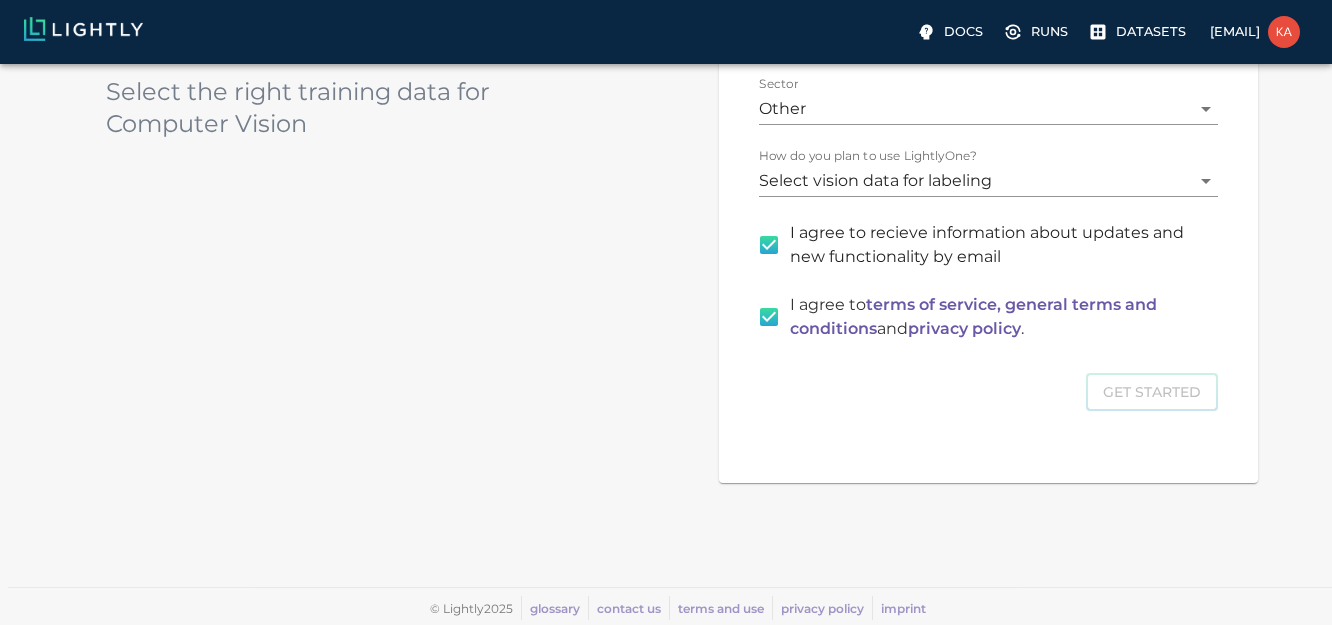 scroll, scrollTop: 610, scrollLeft: 0, axis: vertical 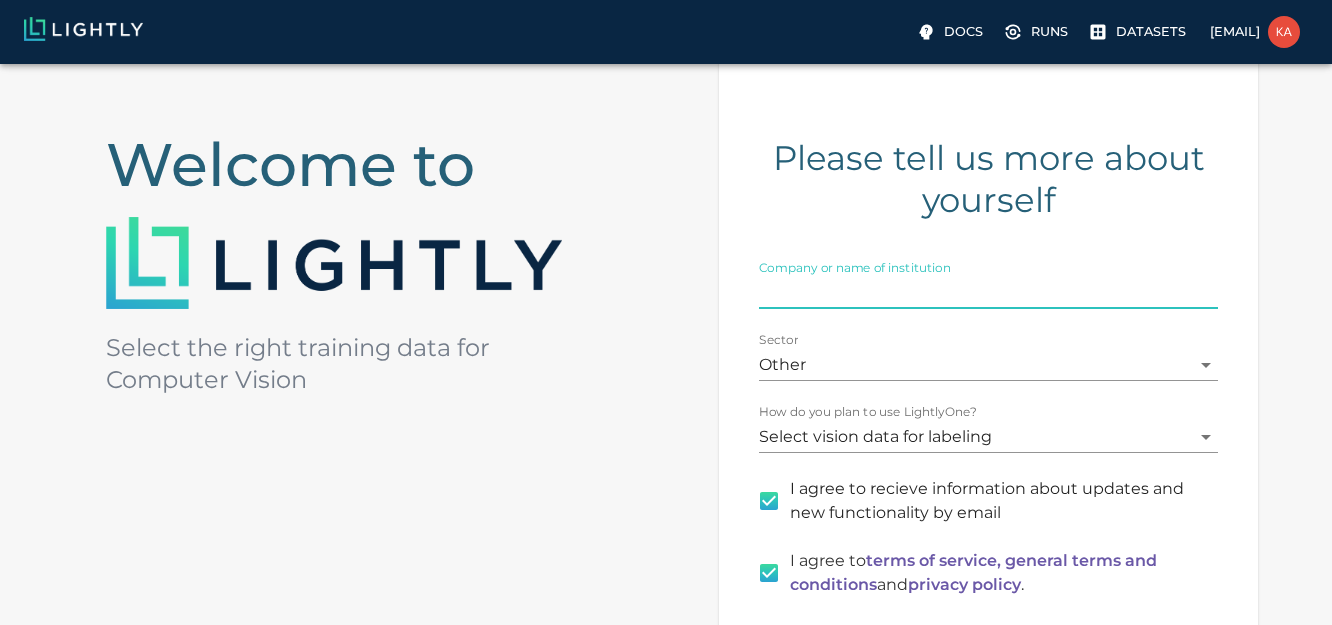 click on "Company or name of institution" at bounding box center [988, 293] 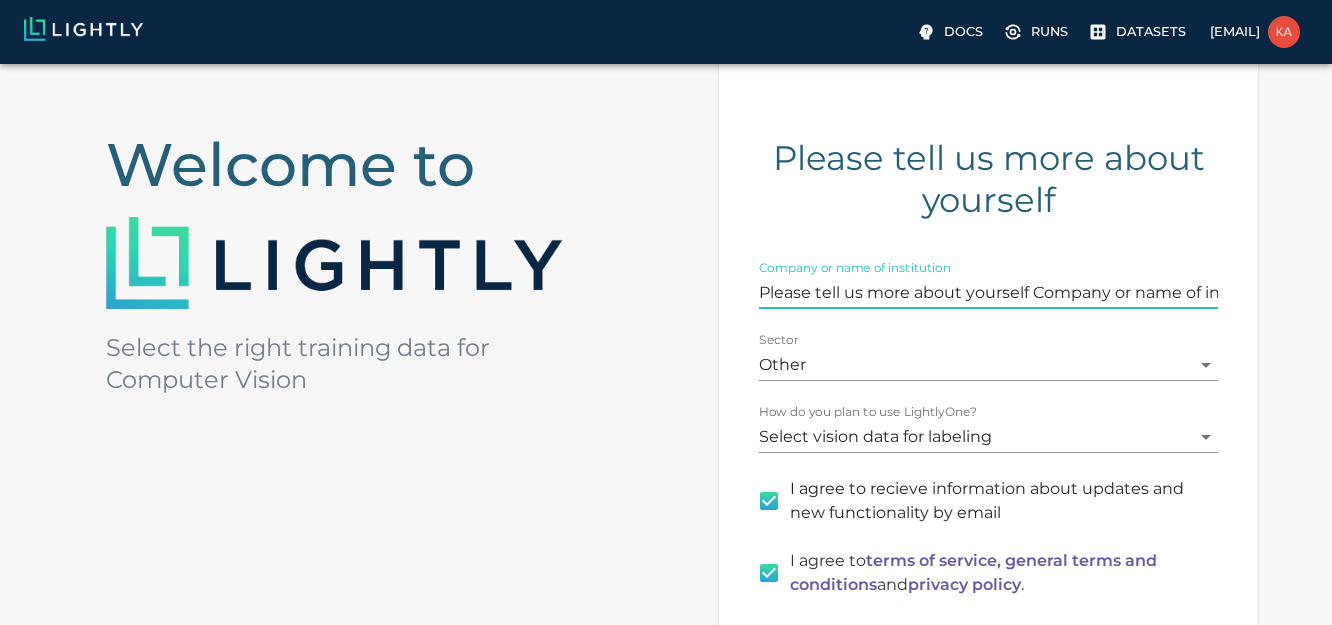 scroll, scrollTop: 0, scrollLeft: 996, axis: horizontal 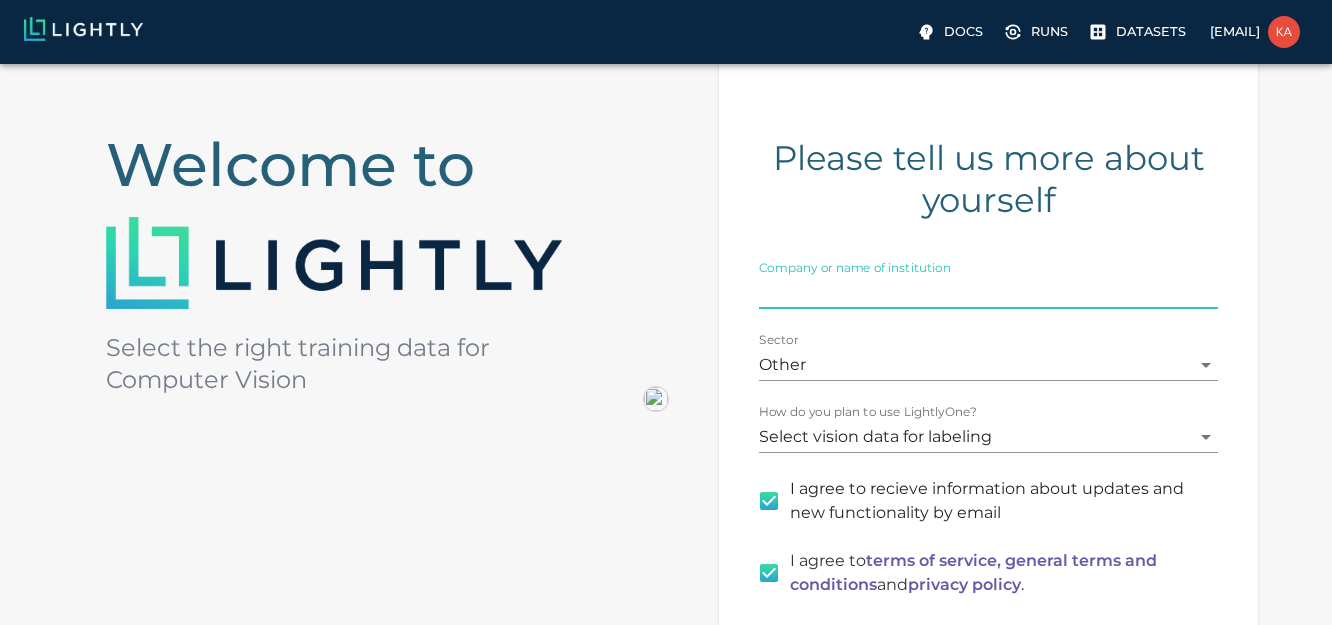 paste on "Independent Contributor" 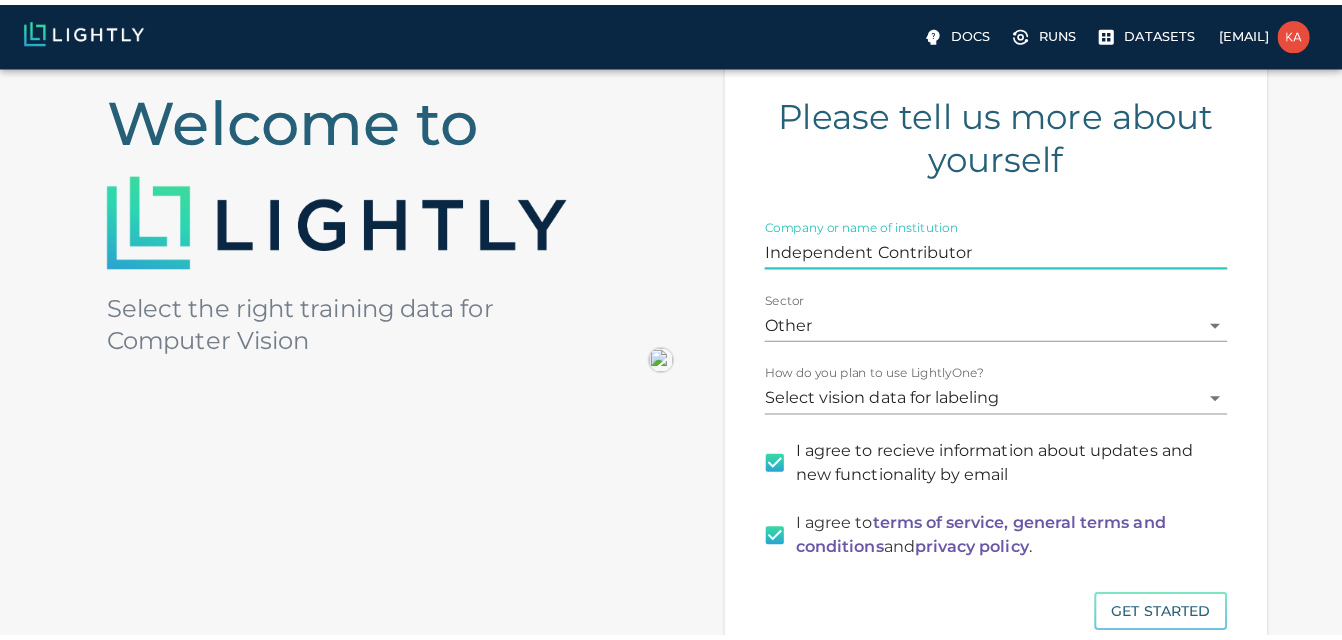 scroll, scrollTop: 201, scrollLeft: 0, axis: vertical 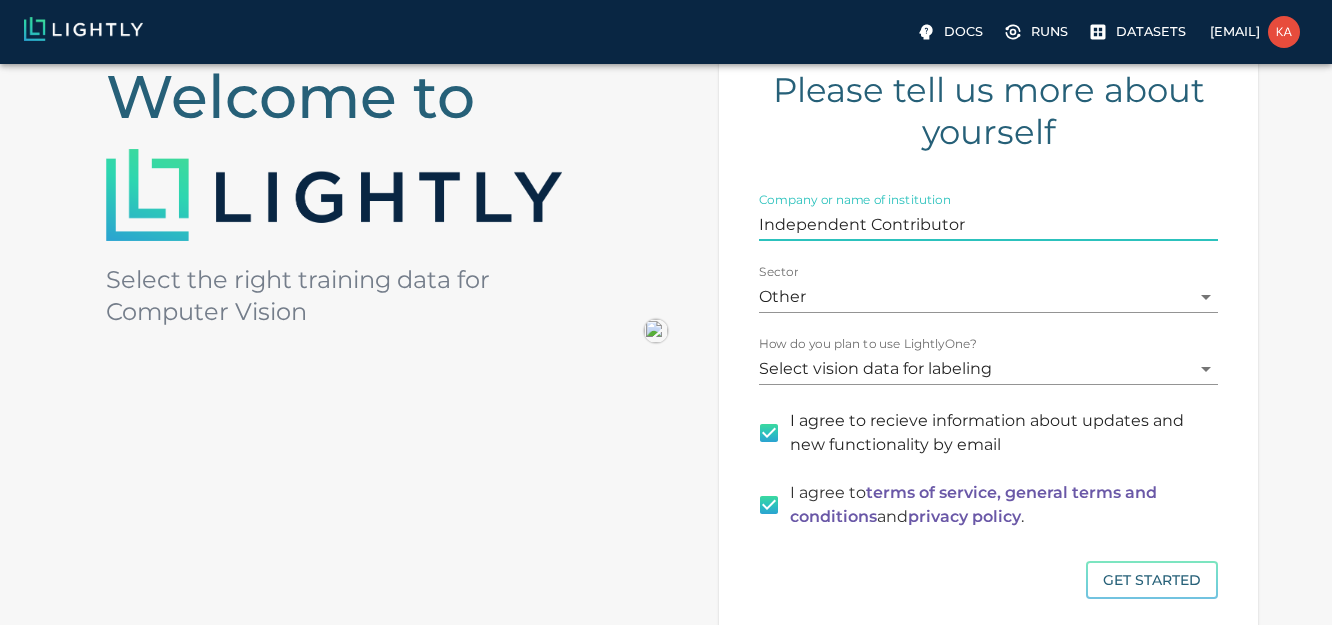 type on "Independent Contributor" 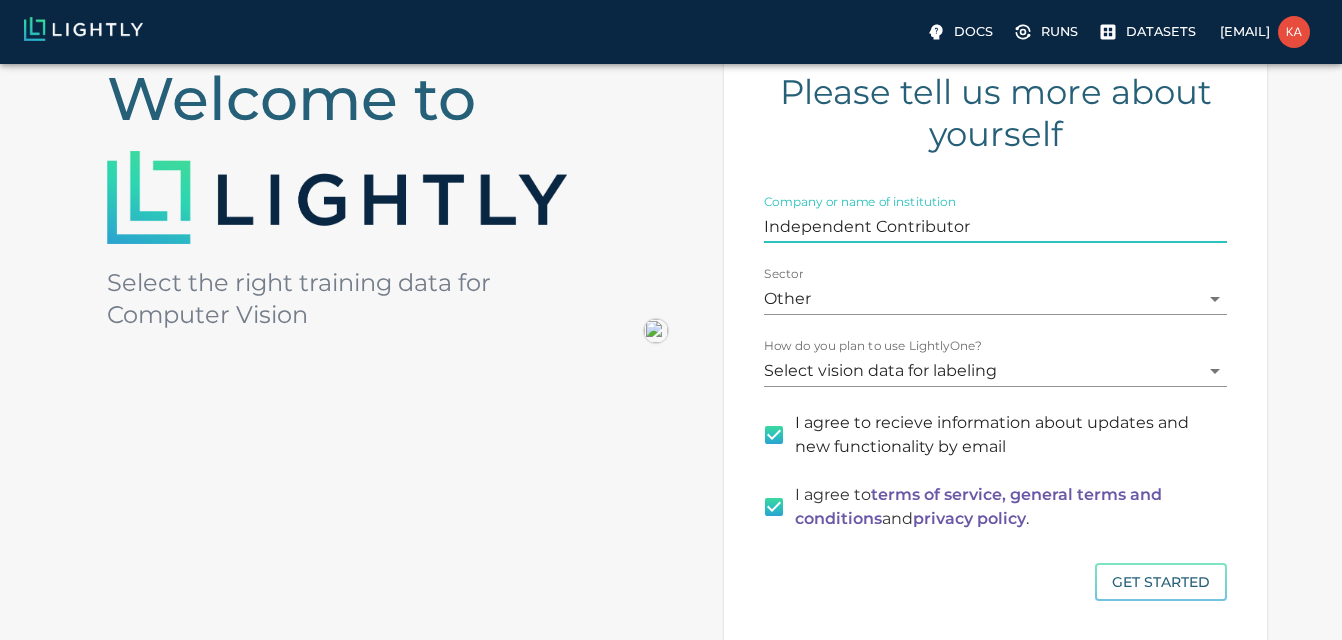 click on "Docs Runs Datasets [EMAIL] Welcome to Select the right training data for Computer Vision Please tell us more about yourself Company or name of institution Independent Contributor Sector Other OTHER How do you plan to use LightlyOne? Select vision data for labeling SELECTING I agree to recieve information about updates and new functionality by email I agree to terms of service, general terms and conditions and privacy policy . Get Started © Lightly 2025 glossary contact us terms and use privacy policy imprint Preferences Logout" at bounding box center [671, 340] 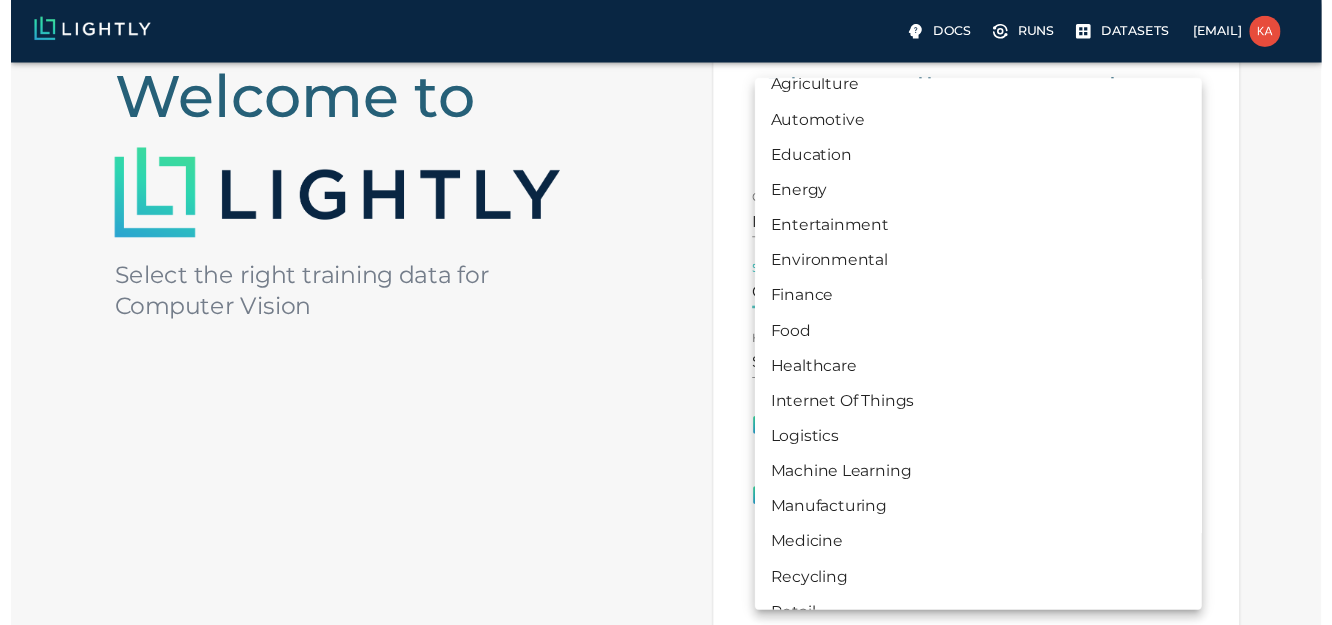 scroll, scrollTop: 0, scrollLeft: 0, axis: both 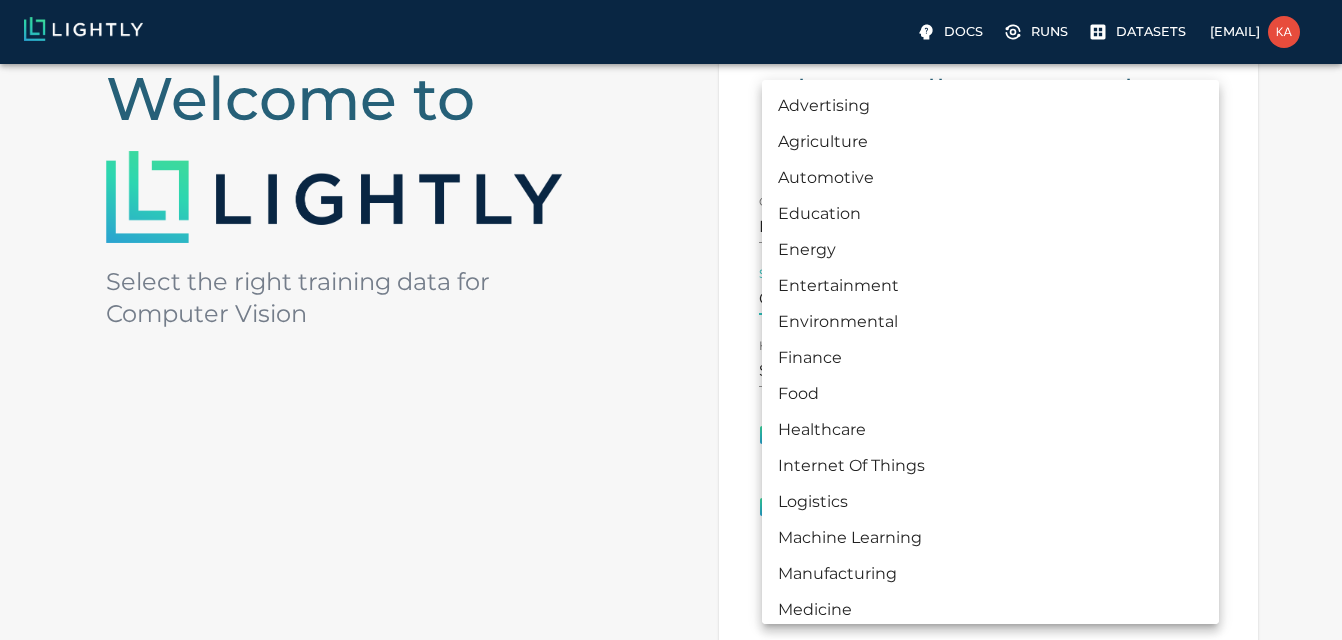 click on "Advertising" at bounding box center (990, 106) 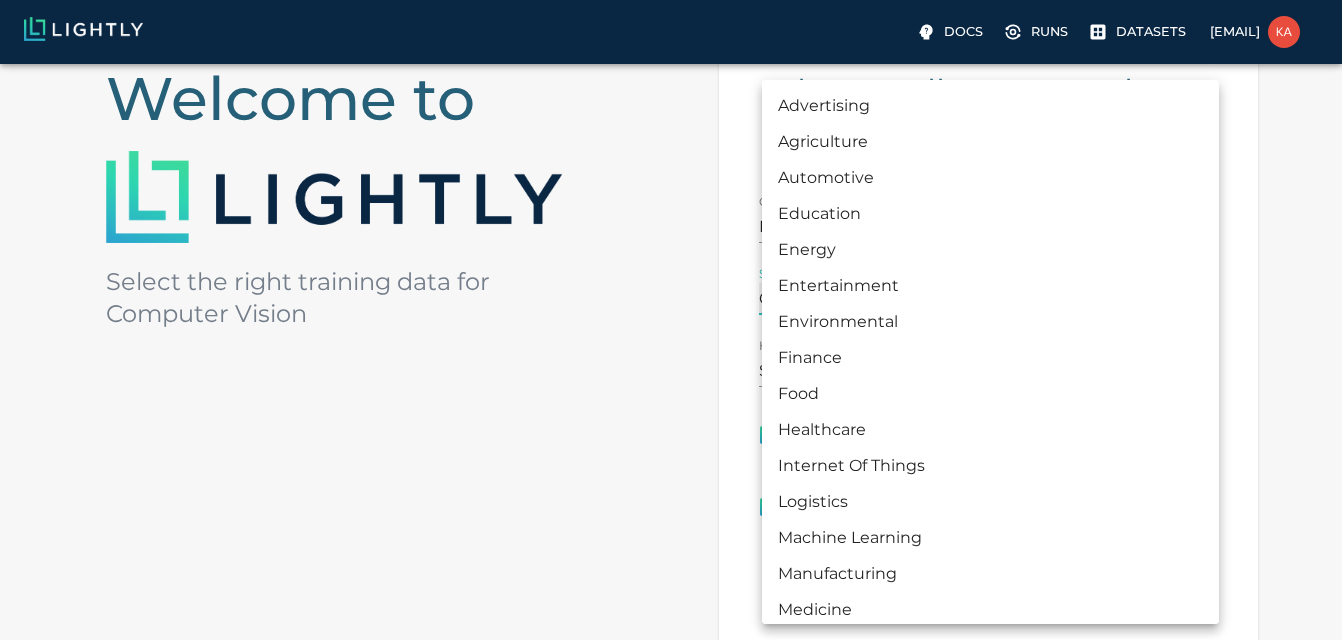 type on "ADVERTISING" 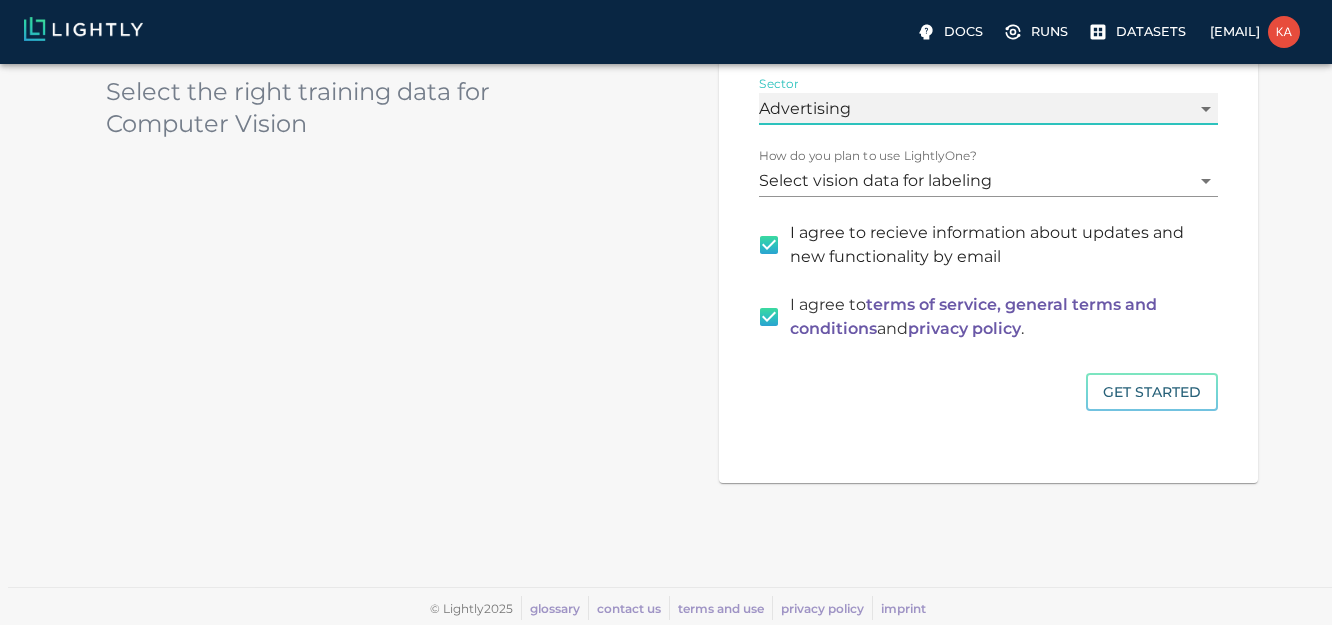 scroll, scrollTop: 530, scrollLeft: 0, axis: vertical 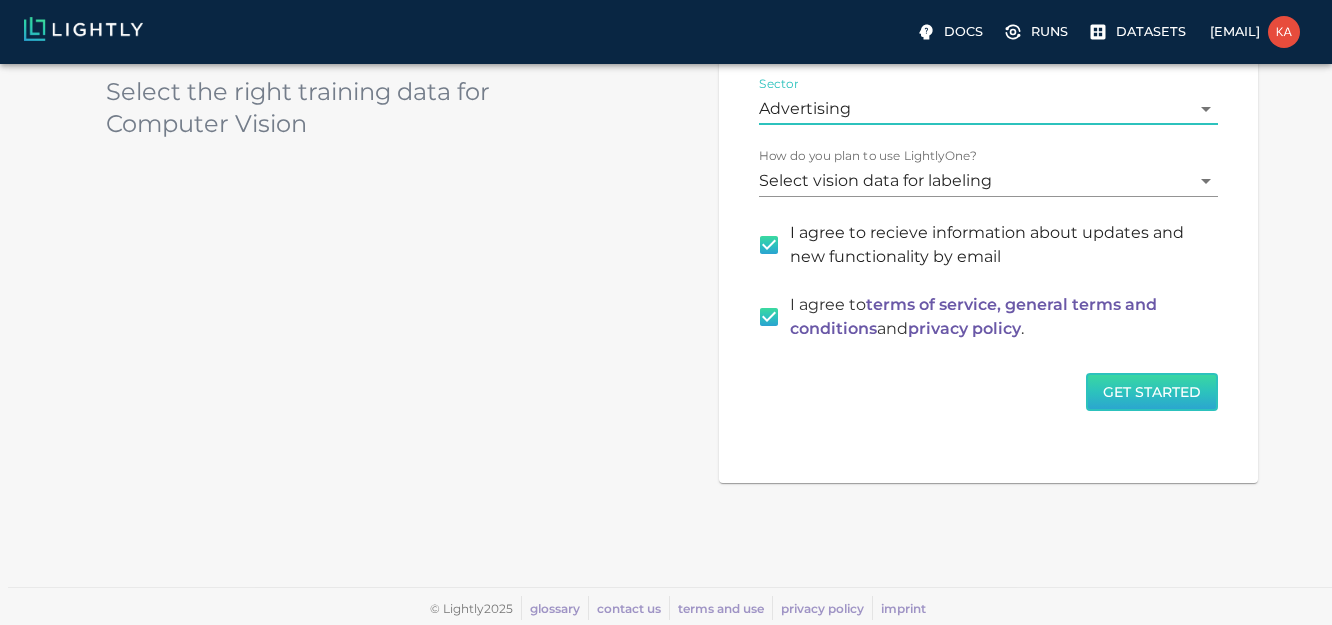 click on "Get Started" at bounding box center (1152, 392) 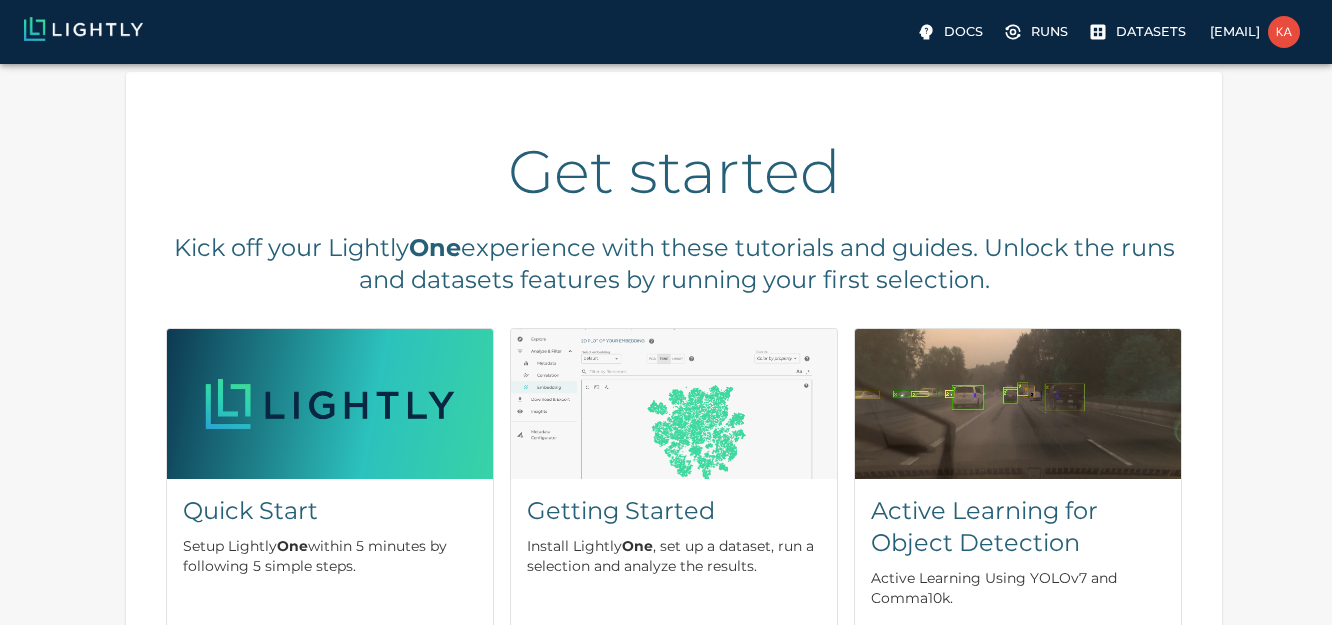 scroll, scrollTop: 0, scrollLeft: 0, axis: both 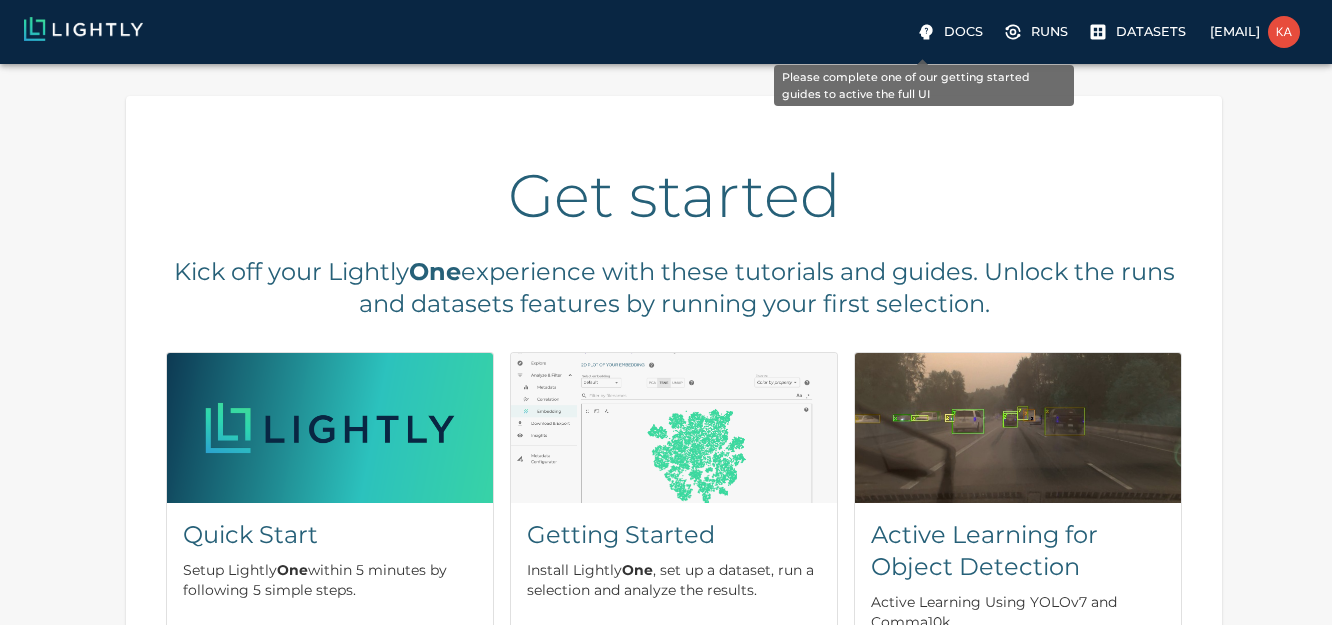 click on "Datasets" at bounding box center (1151, 31) 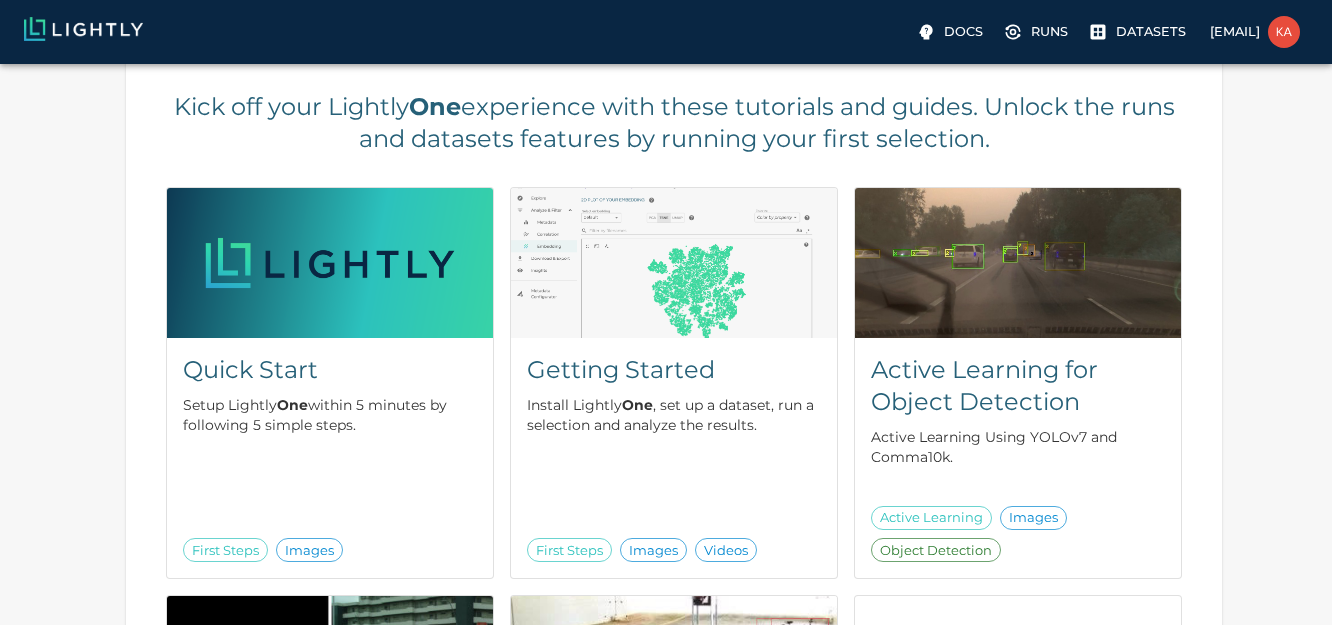 scroll, scrollTop: 273, scrollLeft: 0, axis: vertical 